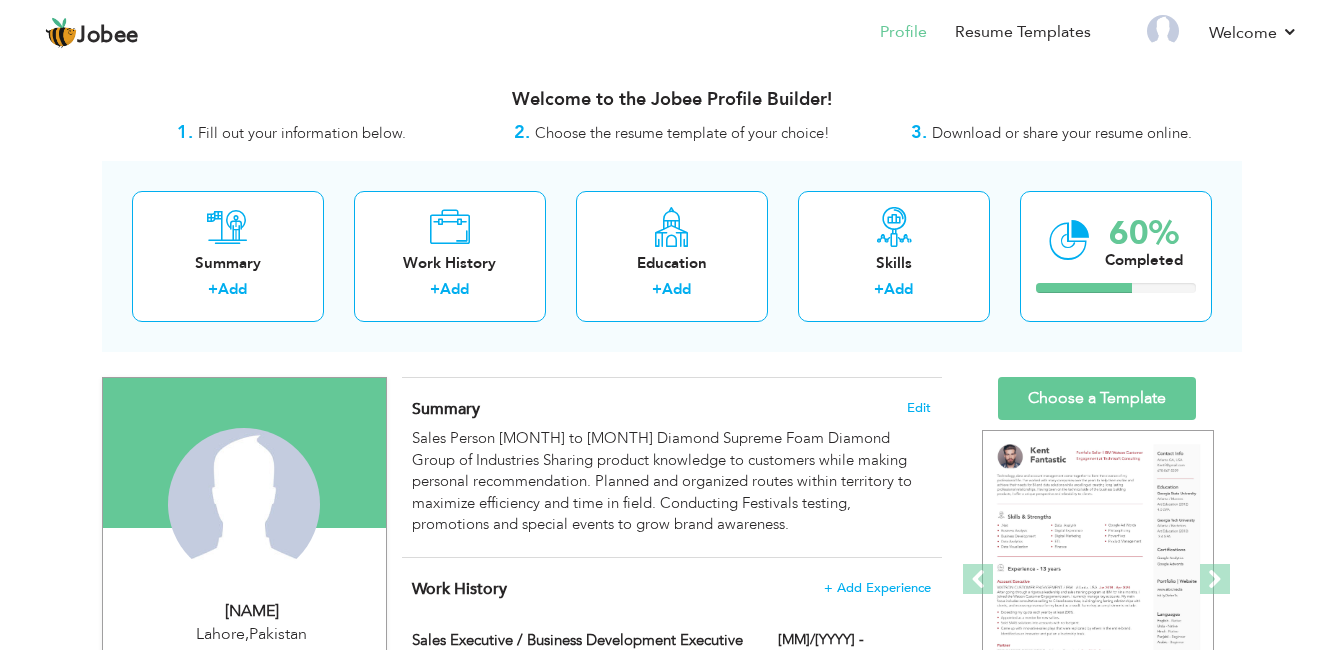 scroll, scrollTop: 0, scrollLeft: 0, axis: both 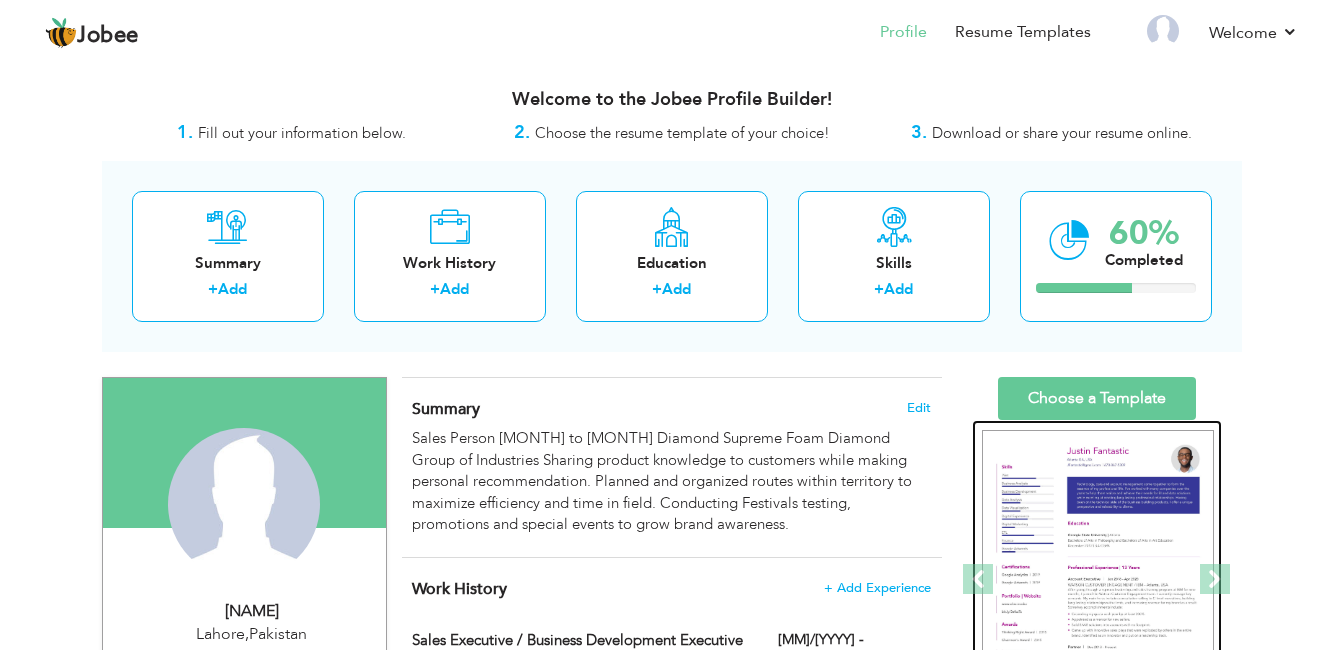click at bounding box center (1098, 580) 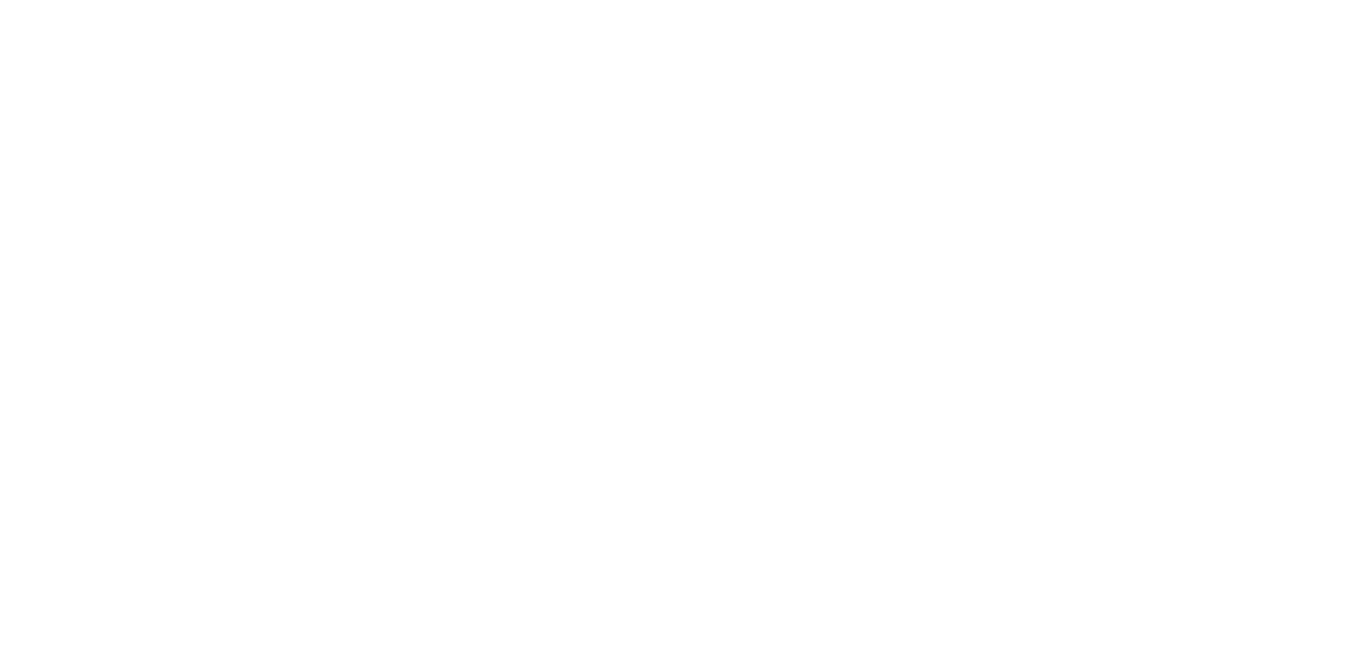 scroll, scrollTop: 0, scrollLeft: 0, axis: both 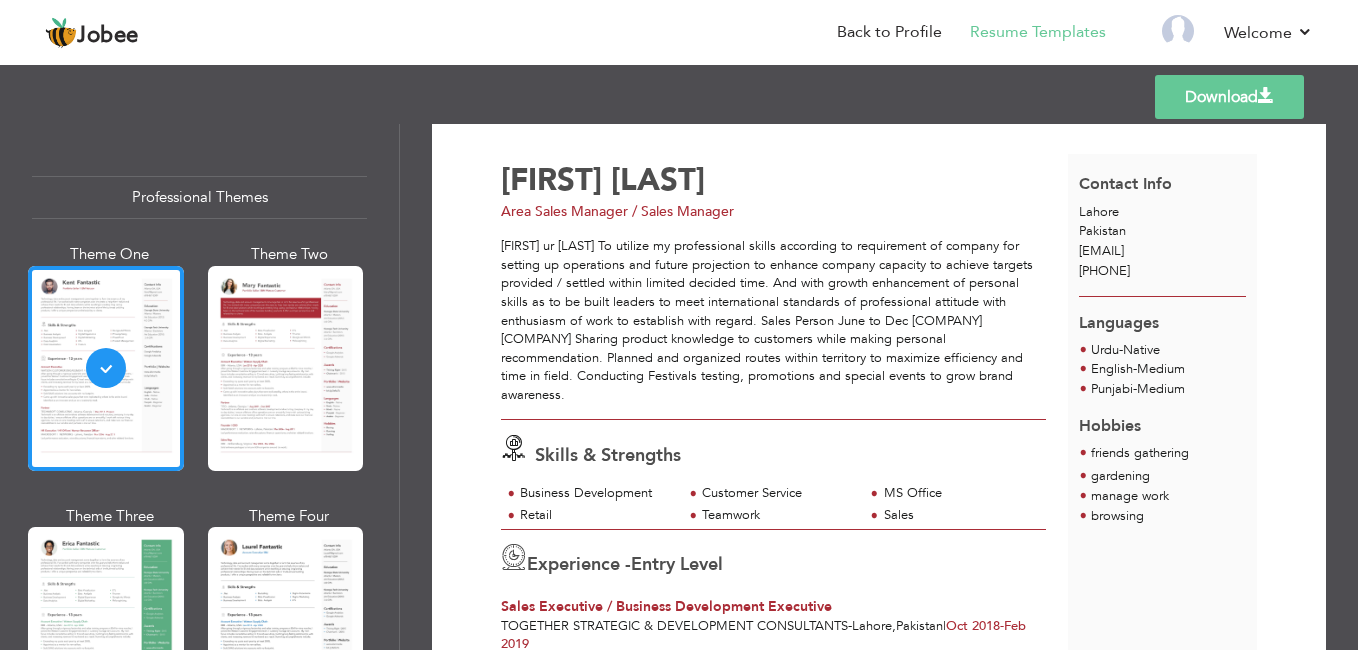 click on "[LAST]" at bounding box center [658, 180] 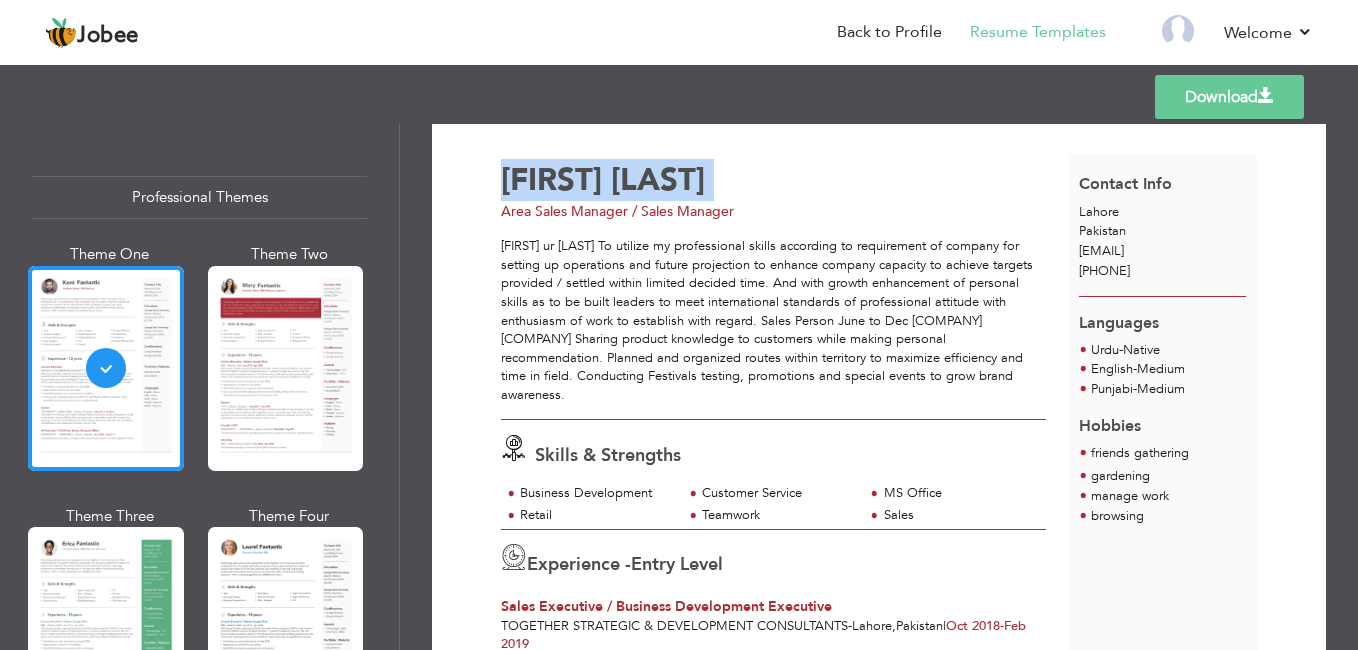click on "[LAST]" at bounding box center [658, 180] 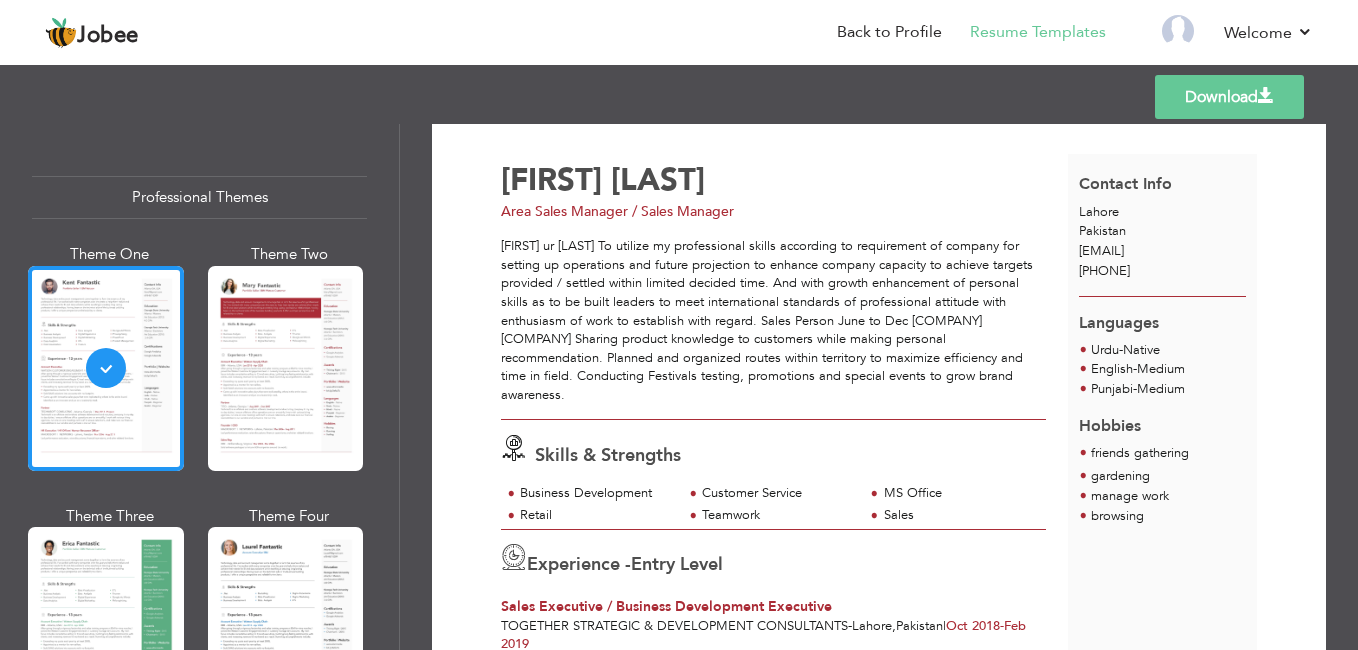 click on "[FIRST]" at bounding box center [658, 180] 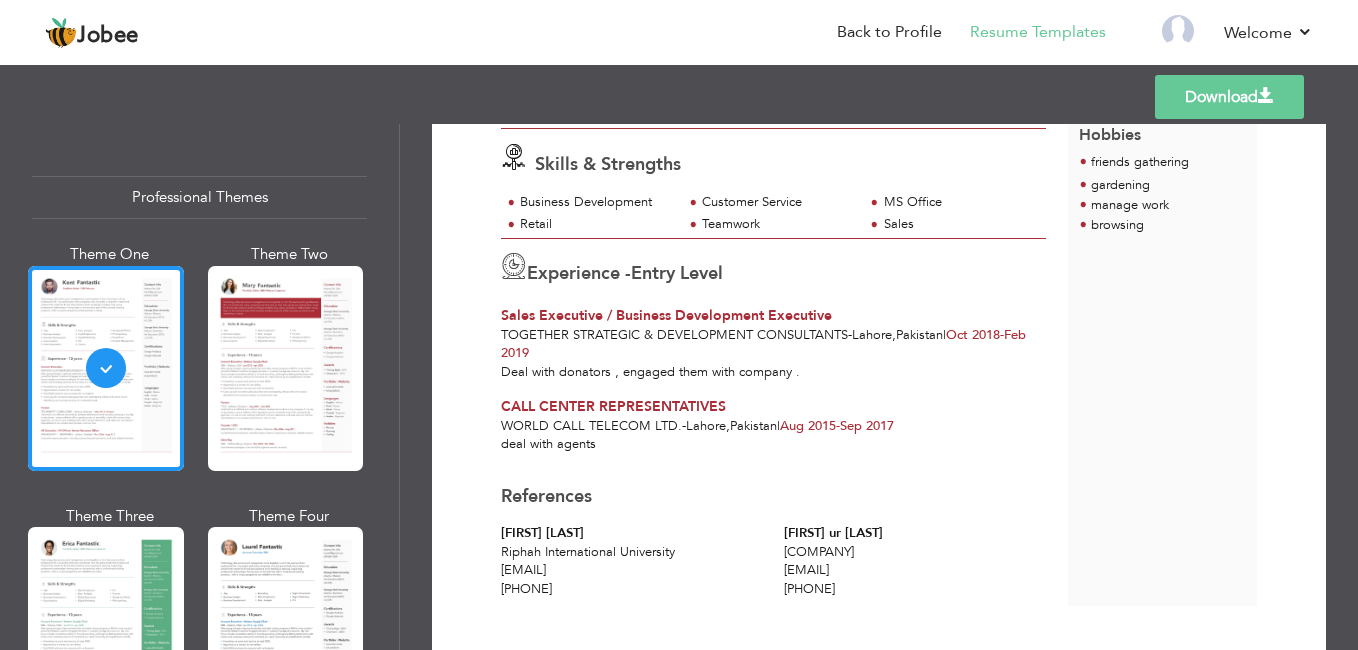 scroll, scrollTop: 374, scrollLeft: 0, axis: vertical 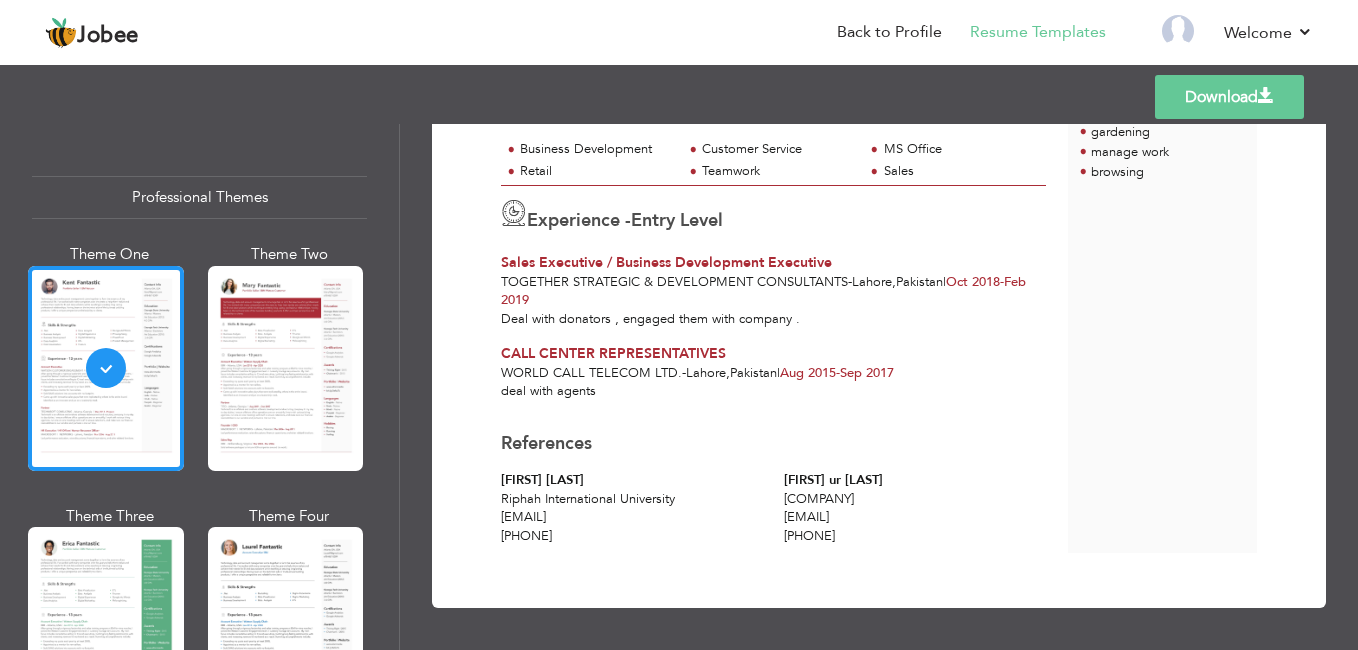 drag, startPoint x: 783, startPoint y: 181, endPoint x: 787, endPoint y: 283, distance: 102.0784 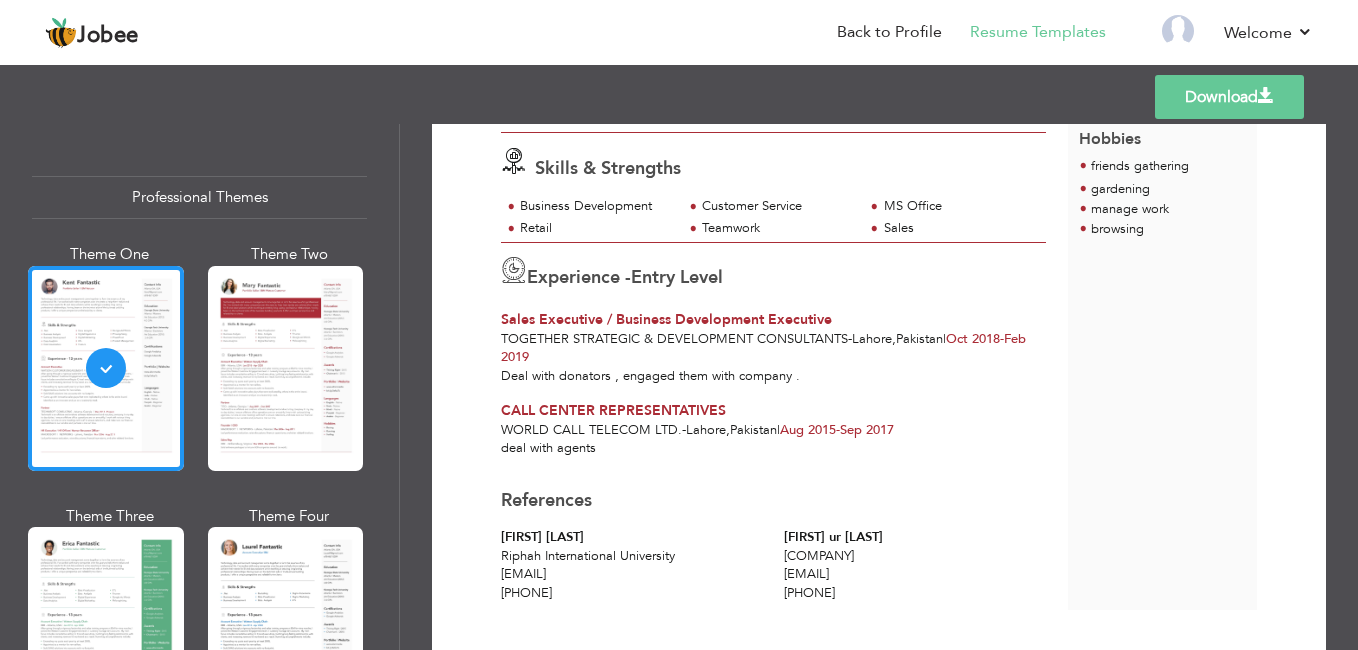 scroll, scrollTop: 318, scrollLeft: 0, axis: vertical 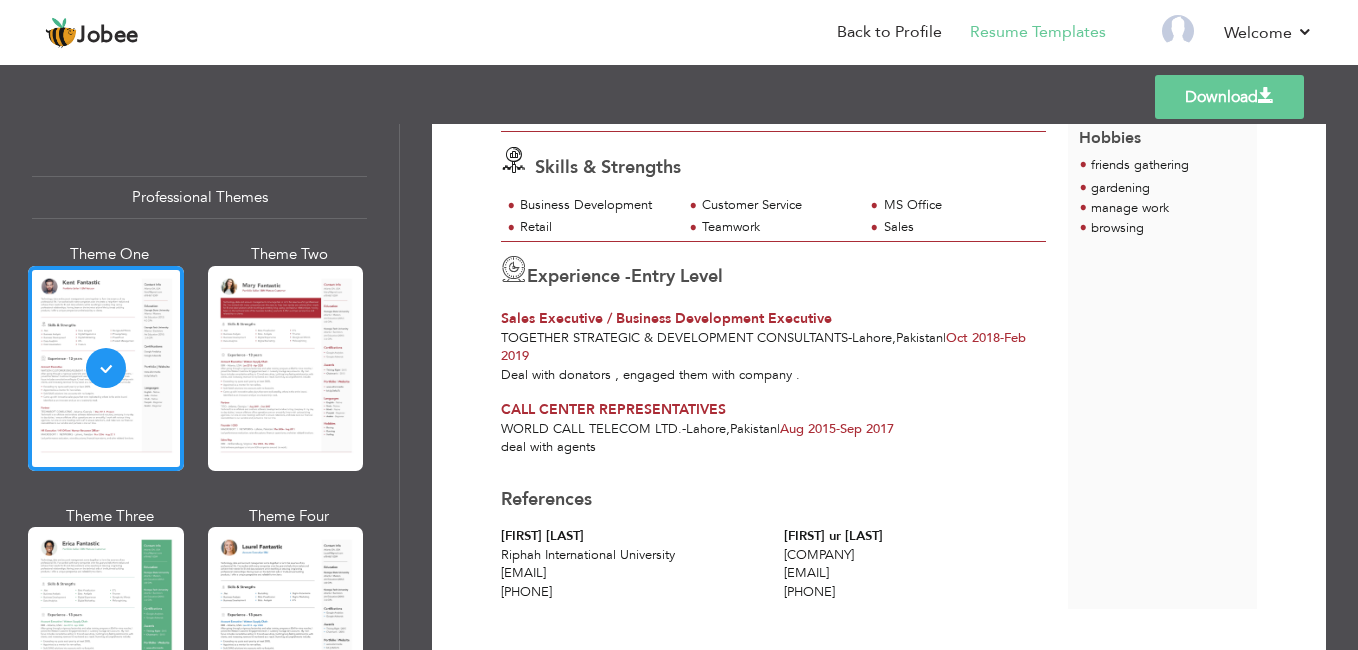 click on "Pakistan" at bounding box center [753, 429] 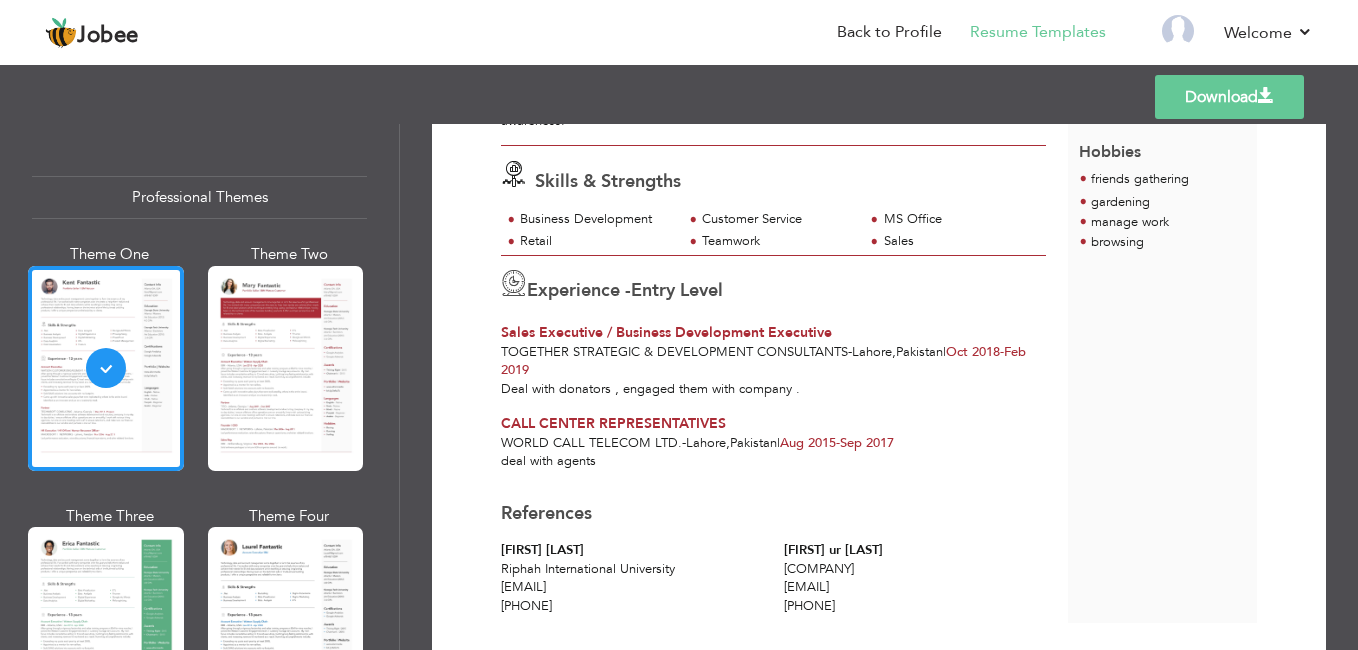 scroll, scrollTop: 296, scrollLeft: 0, axis: vertical 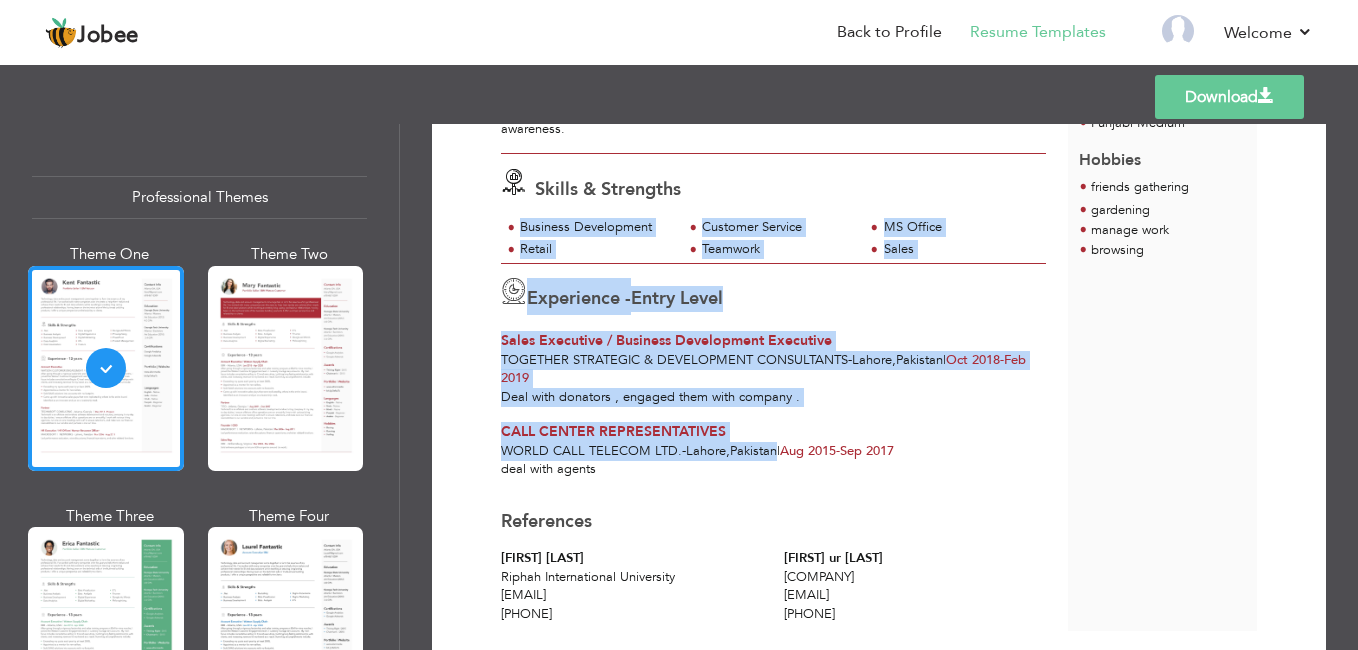 drag, startPoint x: 752, startPoint y: 435, endPoint x: 823, endPoint y: 214, distance: 232.12497 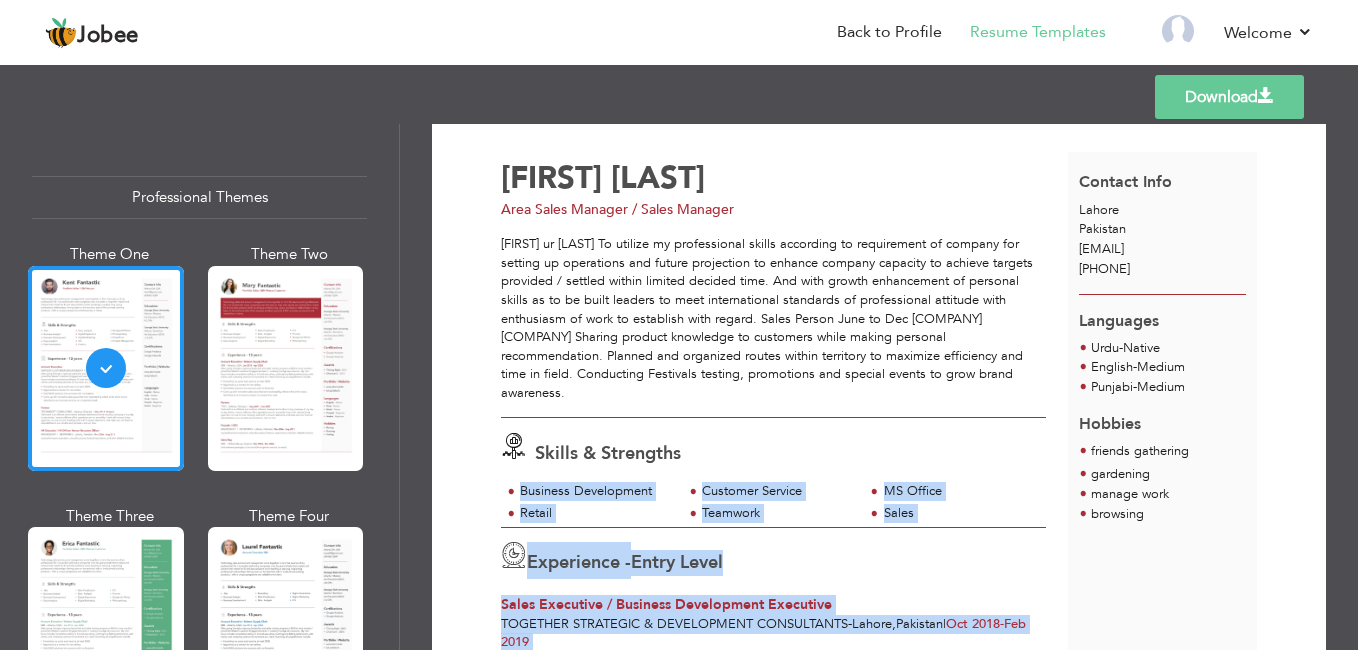 scroll, scrollTop: 0, scrollLeft: 0, axis: both 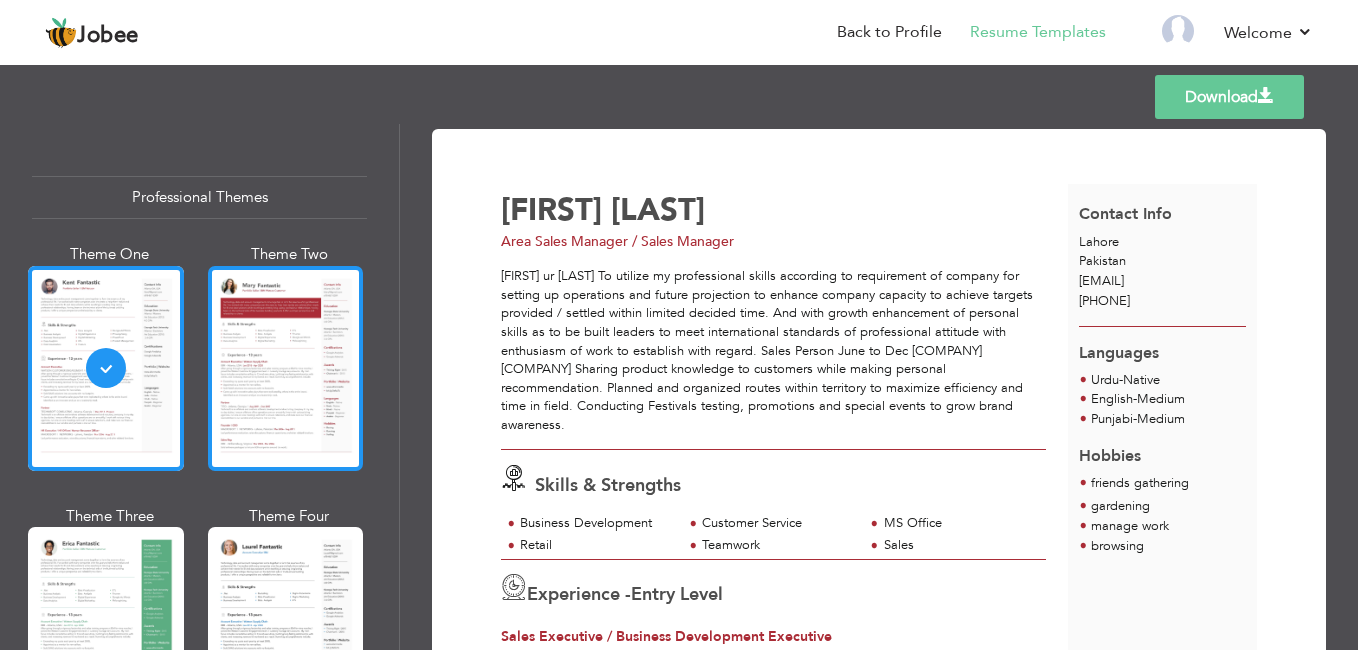 click at bounding box center (286, 368) 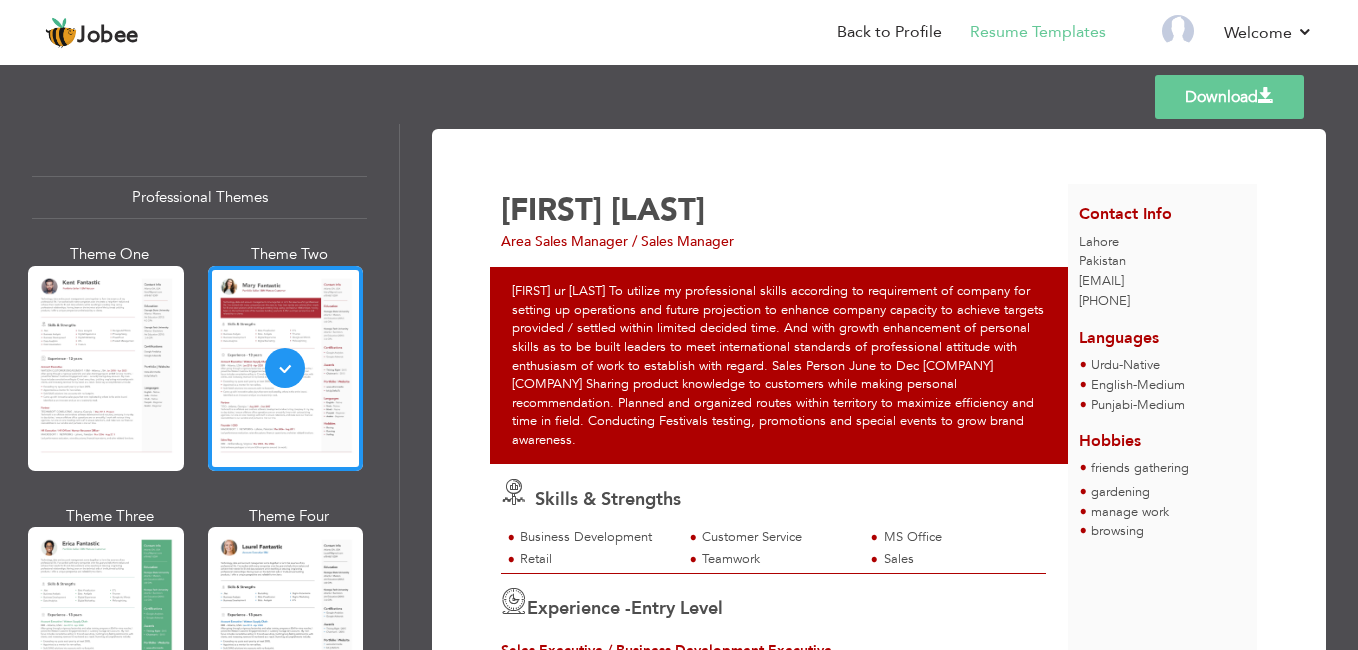 scroll, scrollTop: 388, scrollLeft: 0, axis: vertical 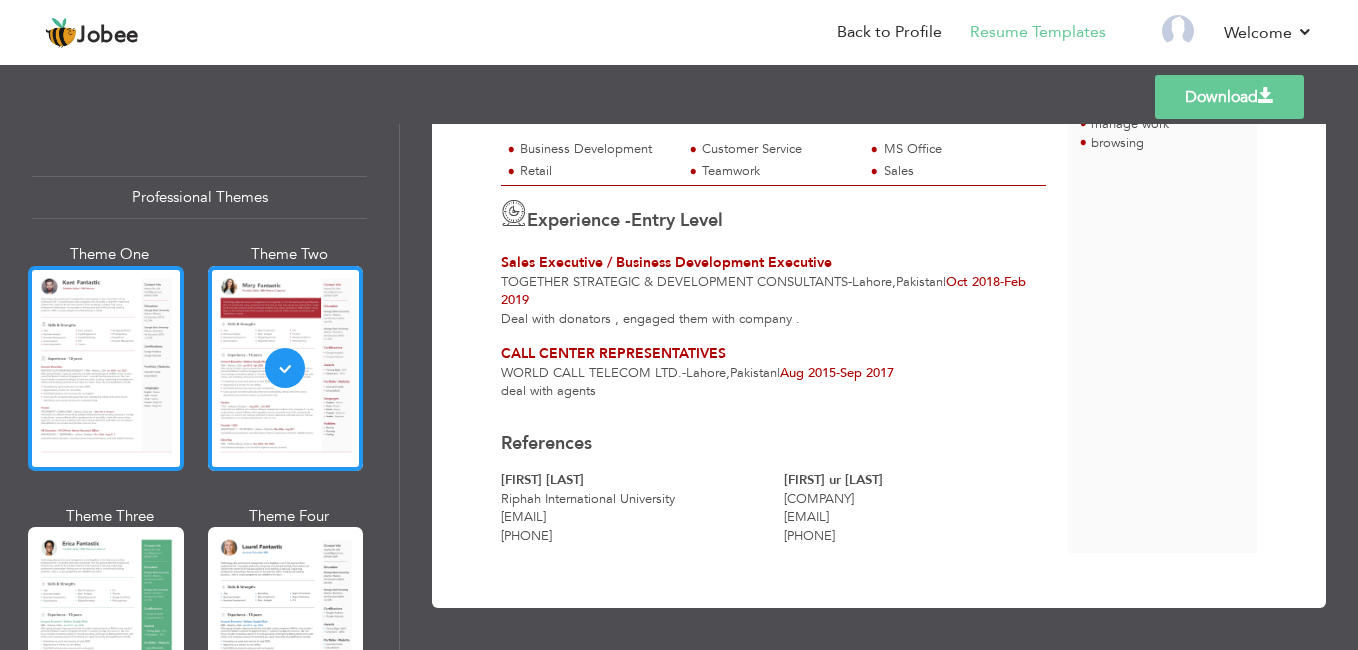click at bounding box center (106, 368) 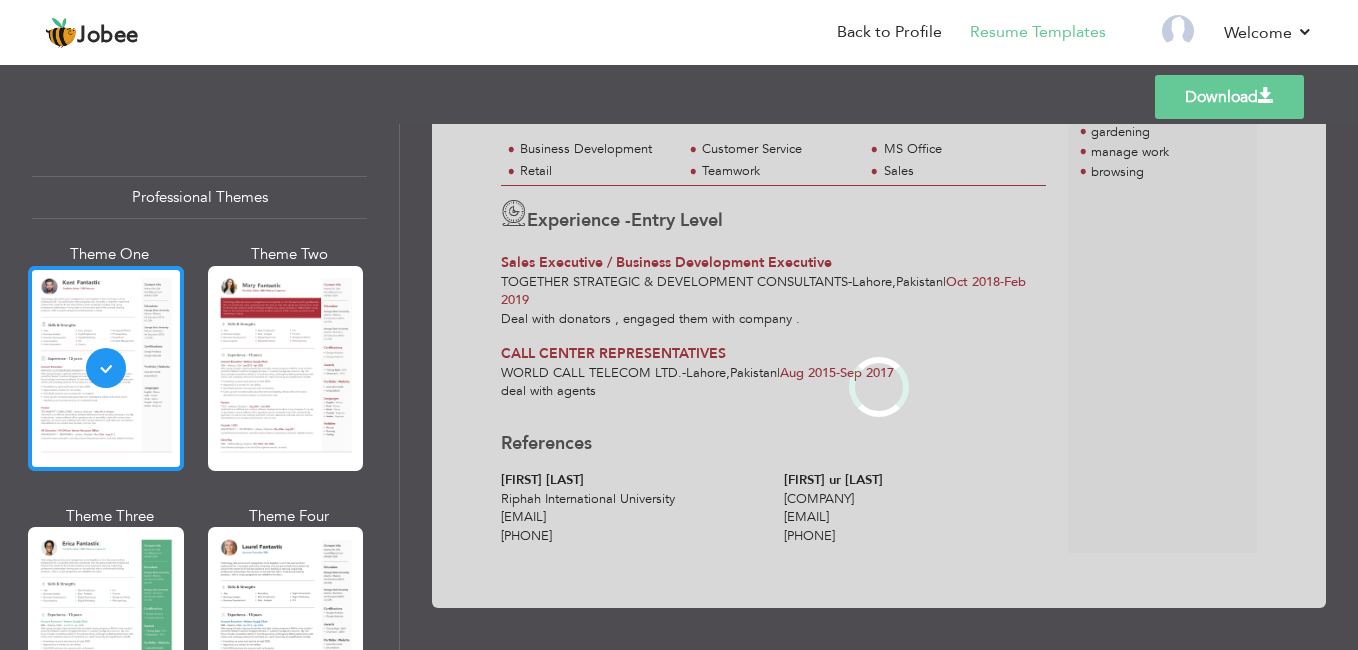 scroll, scrollTop: 0, scrollLeft: 0, axis: both 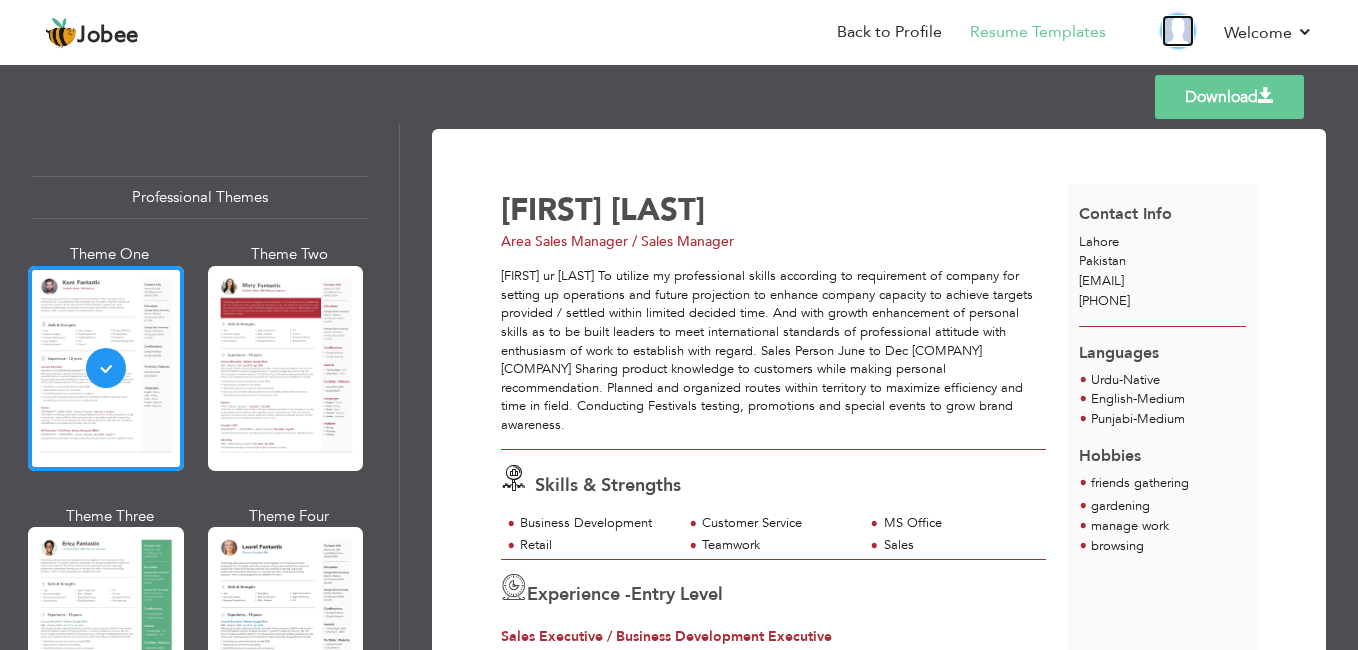click at bounding box center (1178, 31) 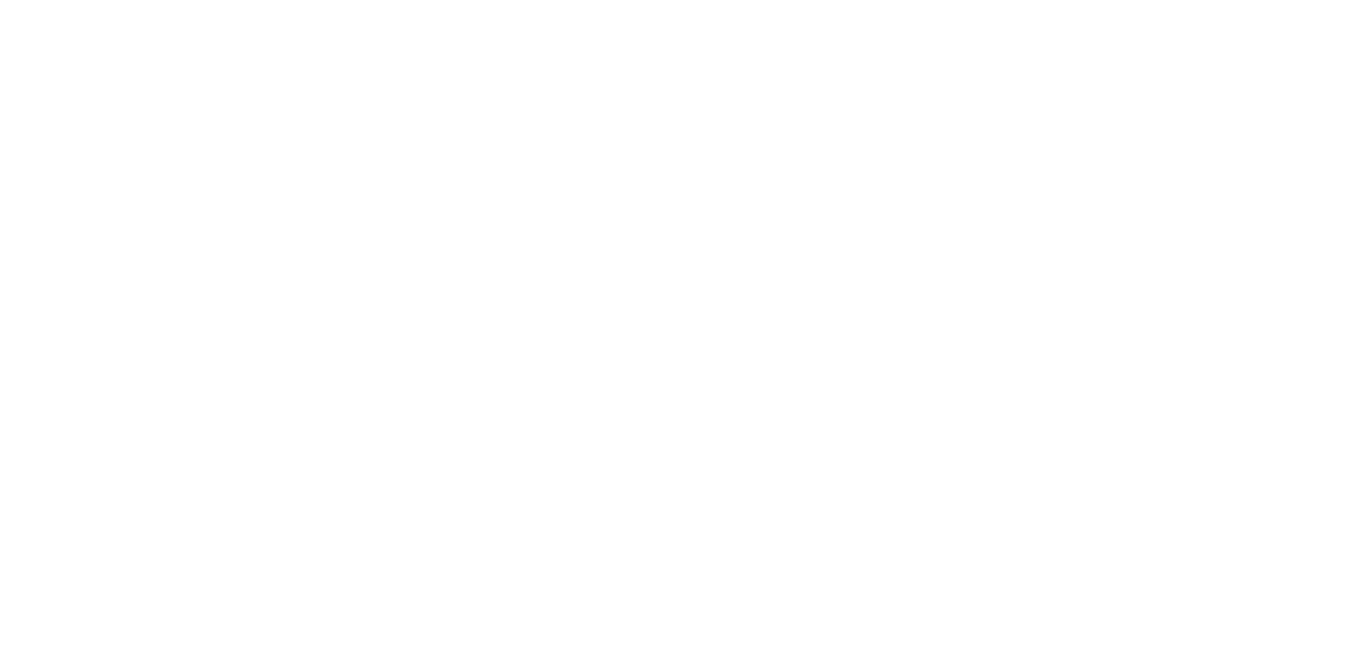 scroll, scrollTop: 0, scrollLeft: 0, axis: both 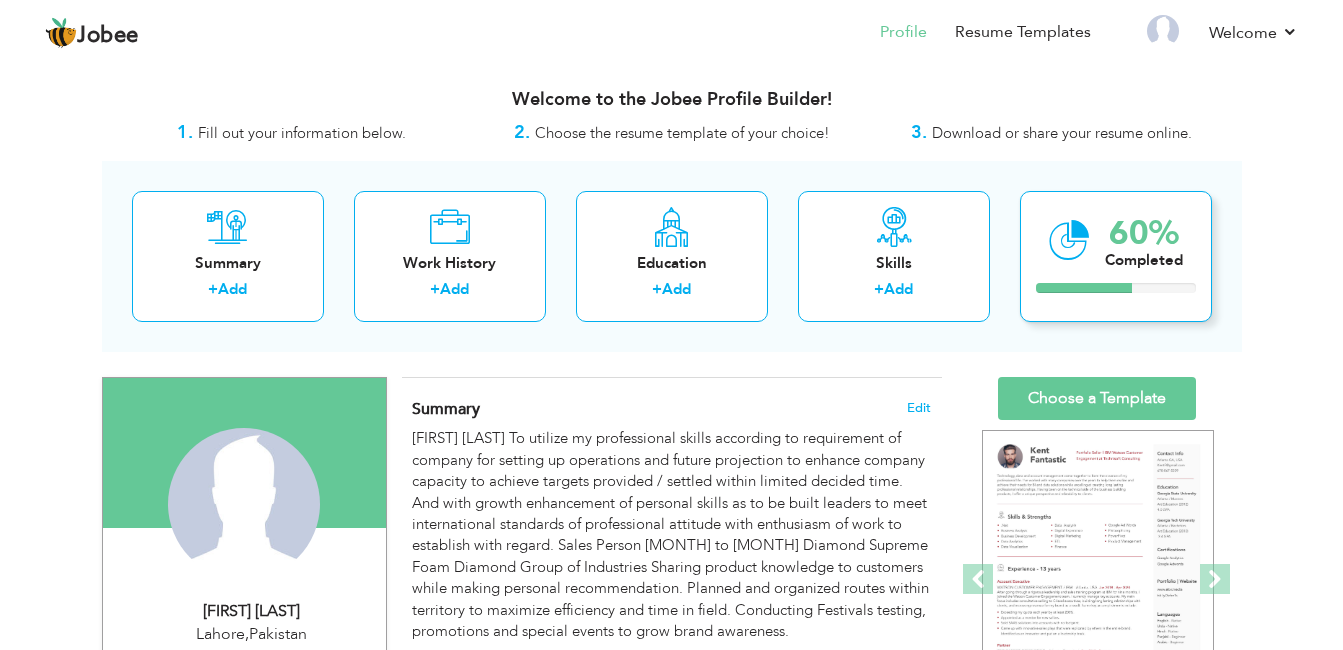 click on "60%" at bounding box center [1144, 233] 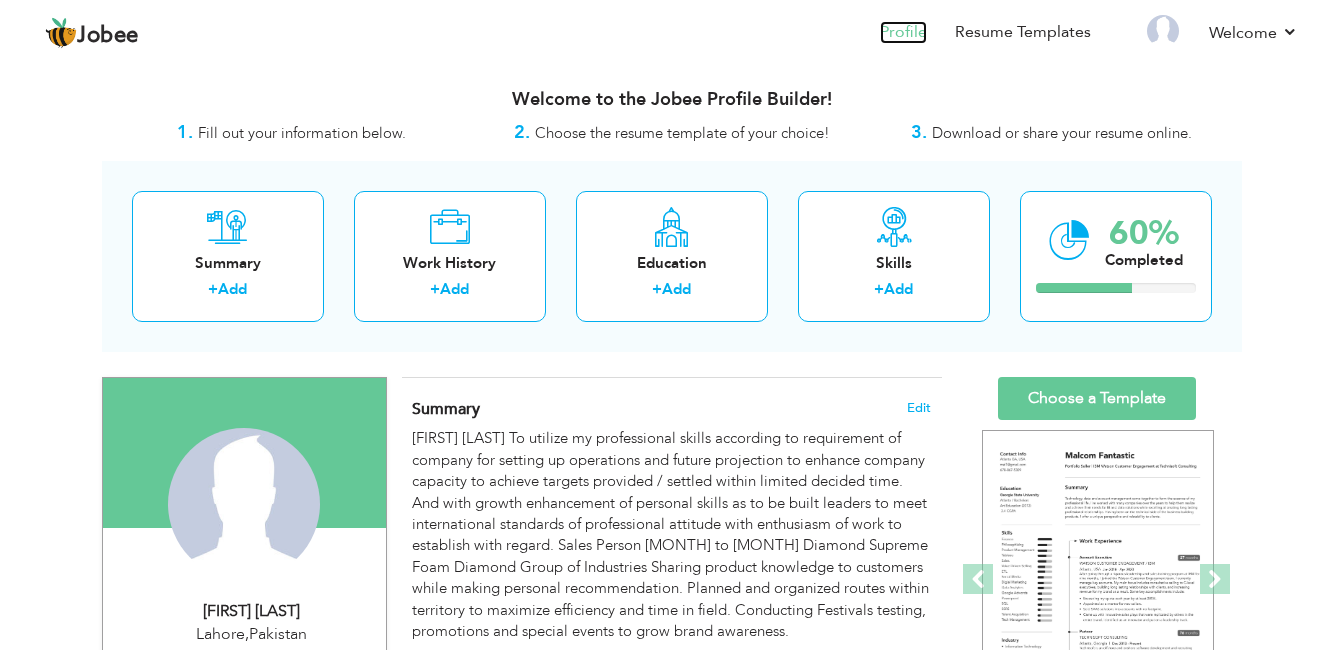 click on "Profile" at bounding box center [903, 32] 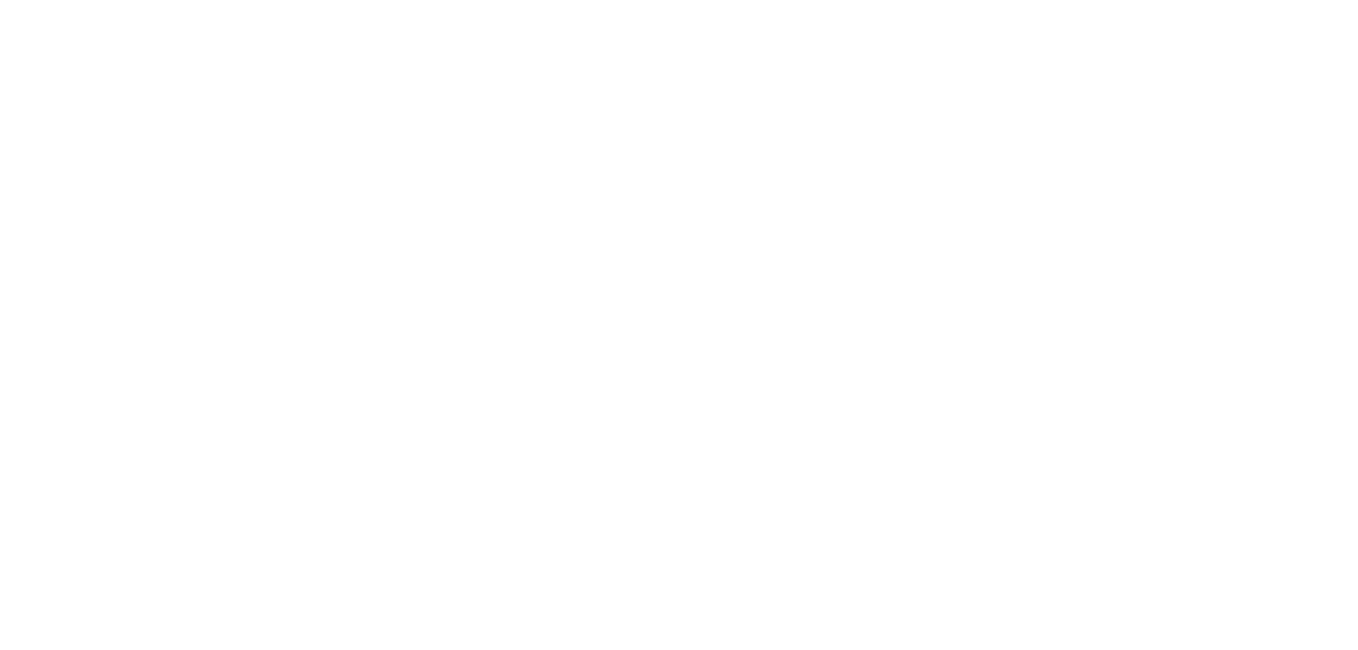 scroll, scrollTop: 0, scrollLeft: 0, axis: both 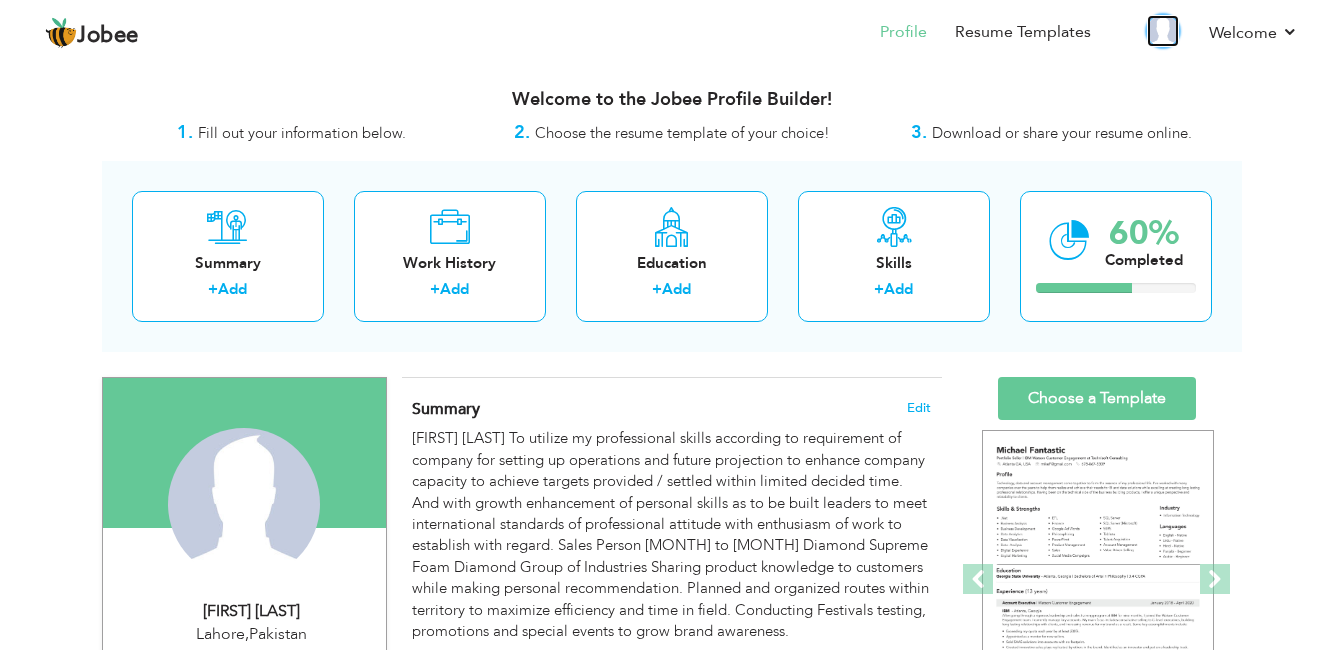 click at bounding box center (1163, 31) 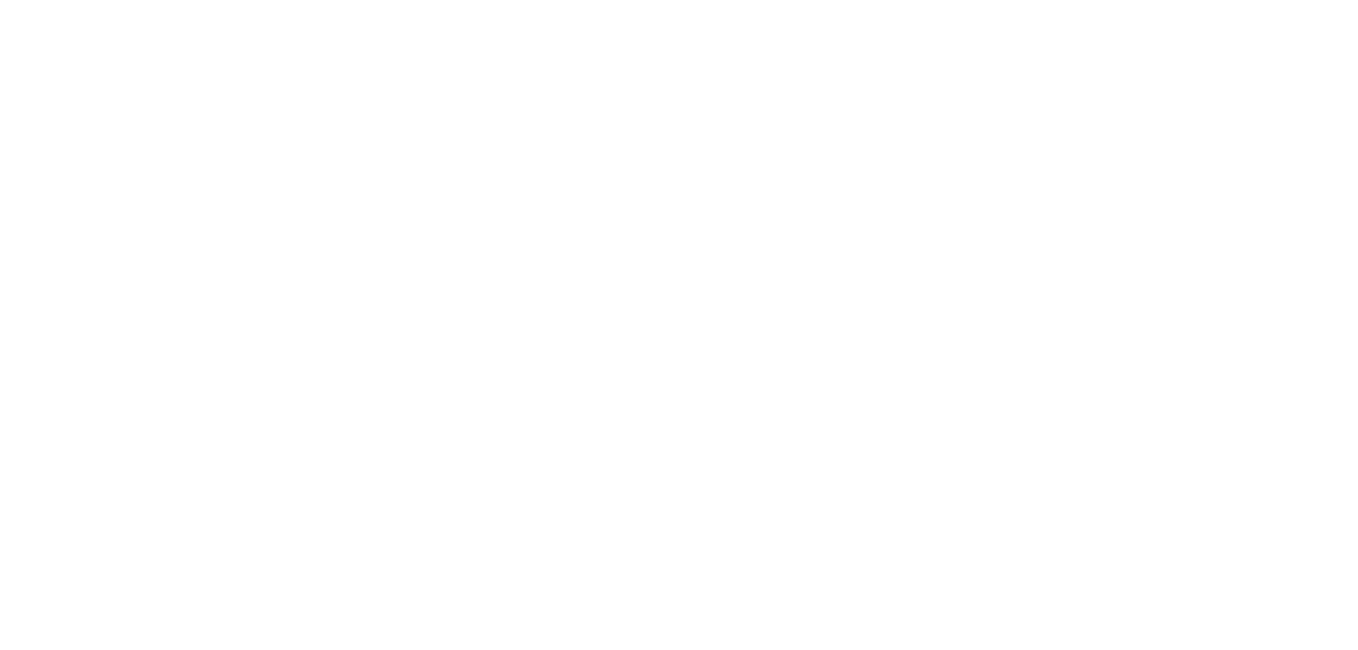 scroll, scrollTop: 0, scrollLeft: 0, axis: both 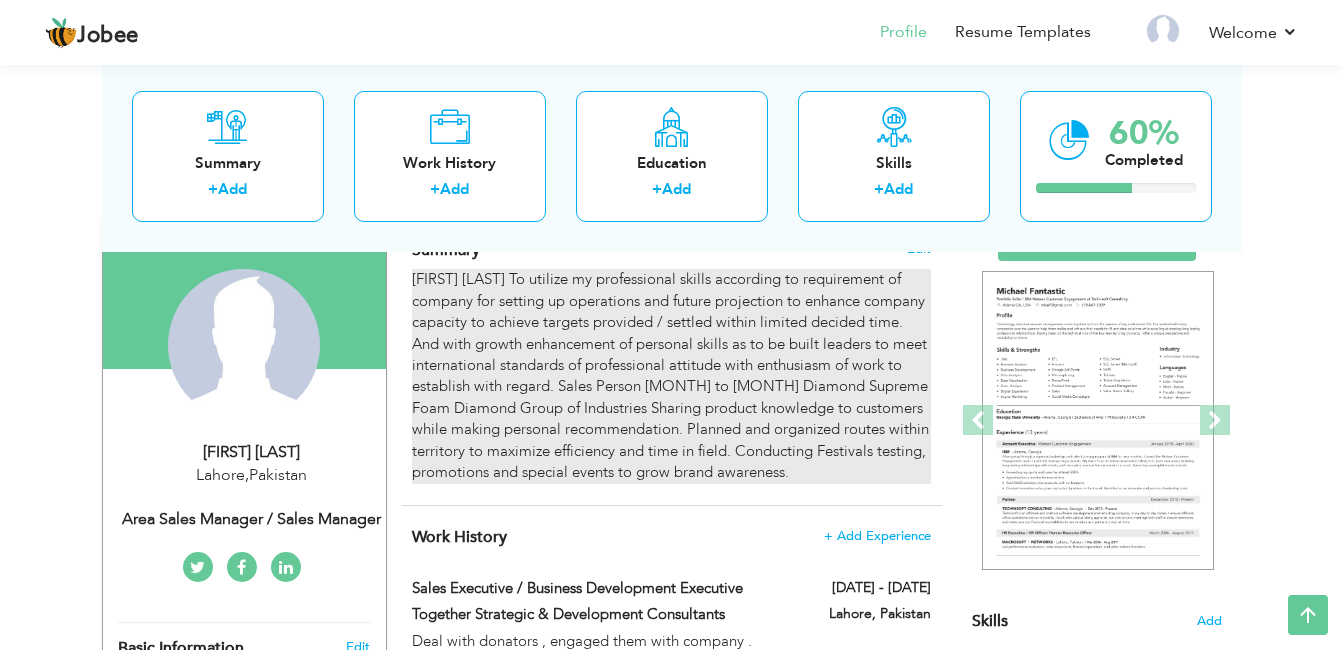 click on "[FIRST] [LAST] To utilize my professional skills according to requirement of company for setting up operations and future projection to enhance company capacity to achieve targets provided / settled within limited decided time. And with growth enhancement of personal skills as to be built leaders to meet international standards of professional attitude with enthusiasm of work to establish with regard. Sales Person [MONTH] to [MONTH] Diamond Supreme Foam Diamond Group of Industries Sharing product knowledge to customers while making personal recommendation. Planned and organized routes within territory to maximize efficiency and time in field. Conducting Festivals testing, promotions and special events to grow brand awareness." at bounding box center (671, 376) 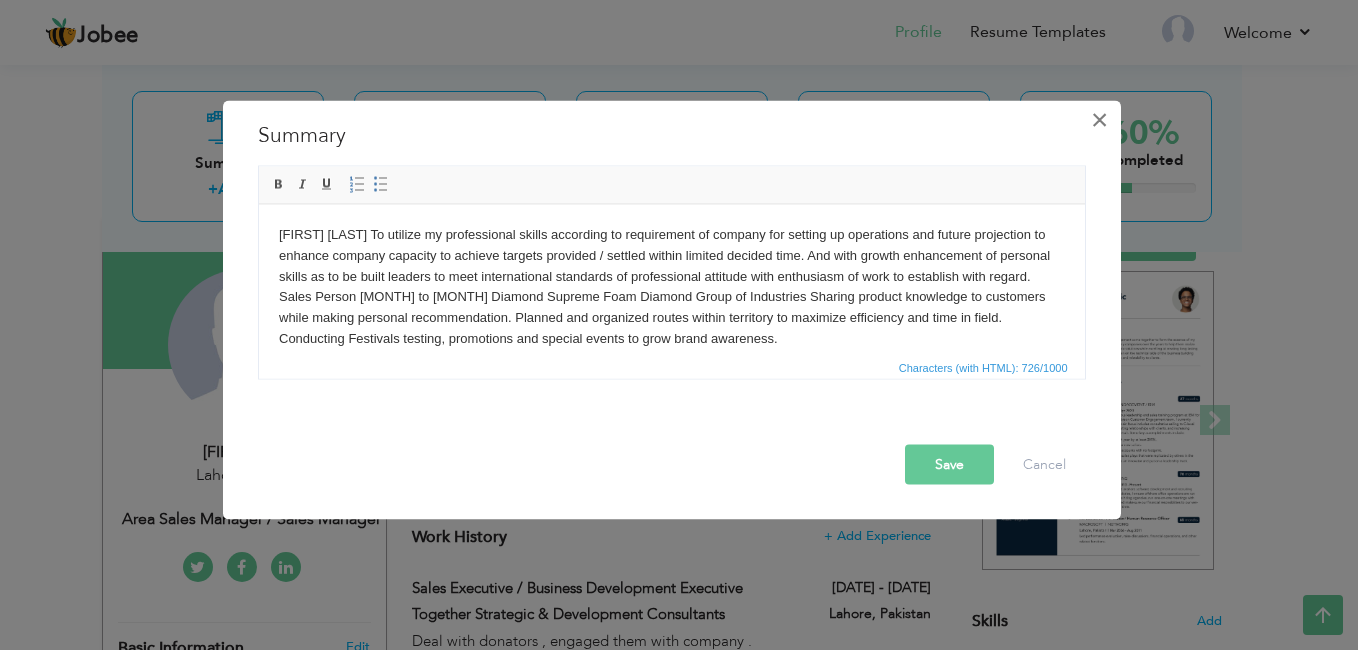 click on "×" at bounding box center [1099, 120] 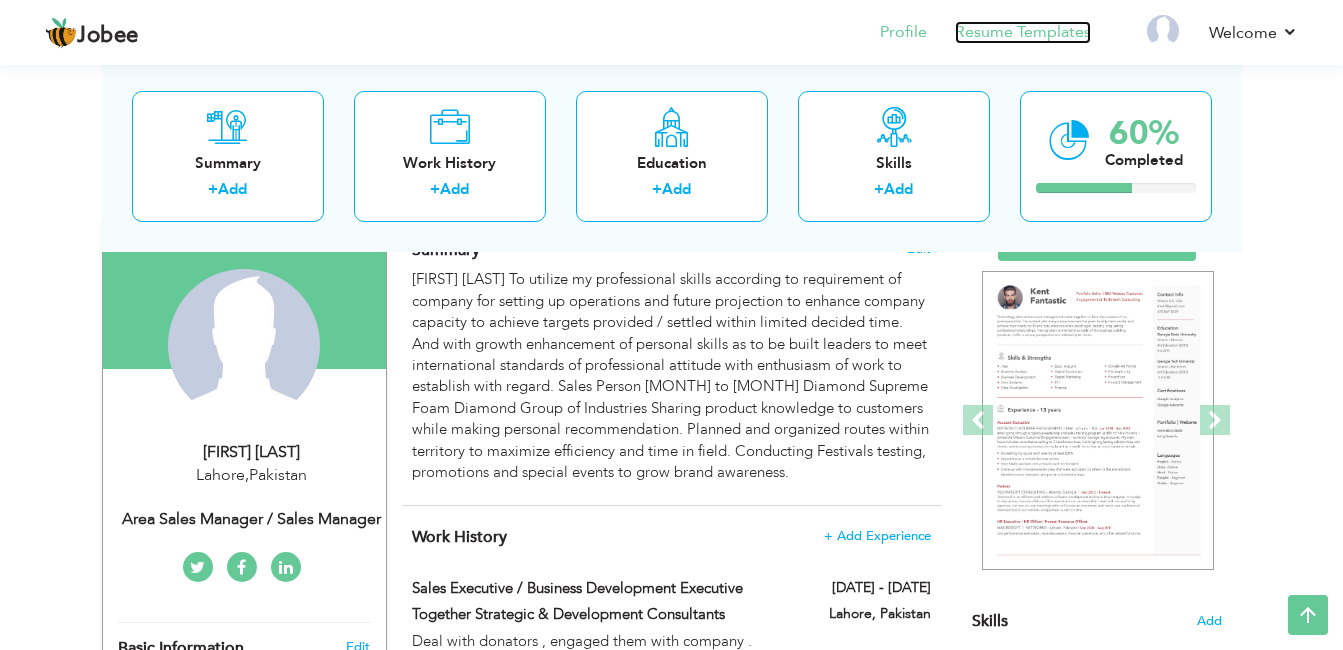 click on "Resume Templates" at bounding box center (1023, 32) 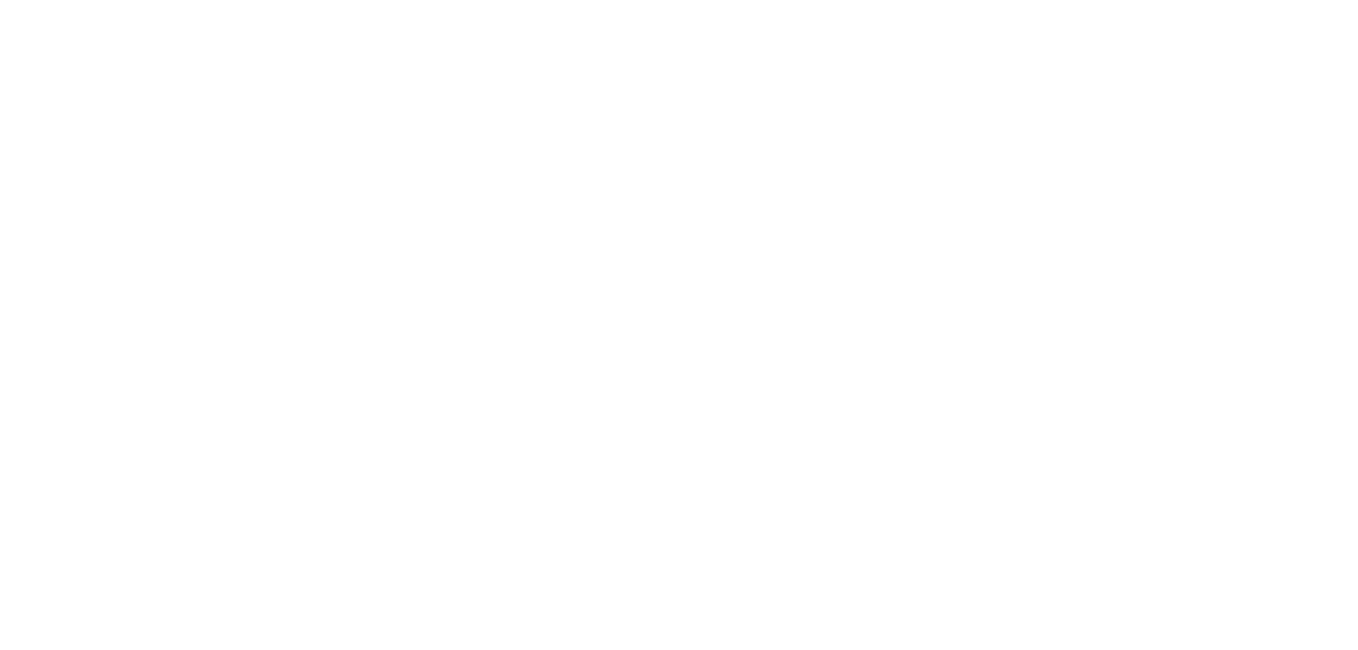scroll, scrollTop: 0, scrollLeft: 0, axis: both 